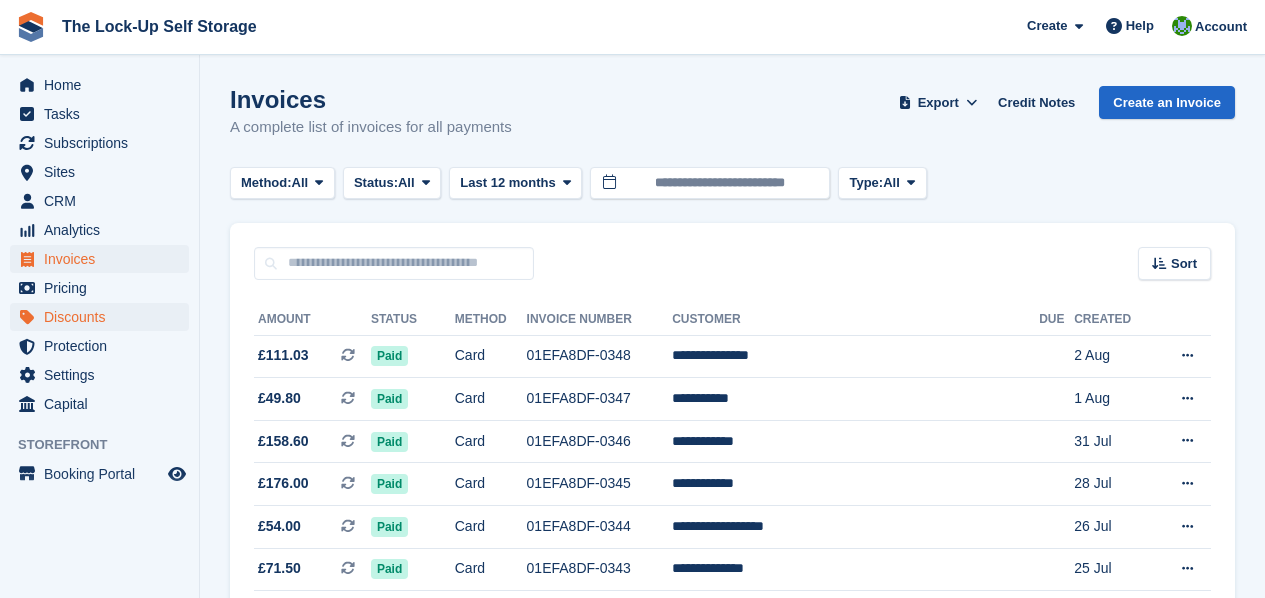 scroll, scrollTop: 0, scrollLeft: 0, axis: both 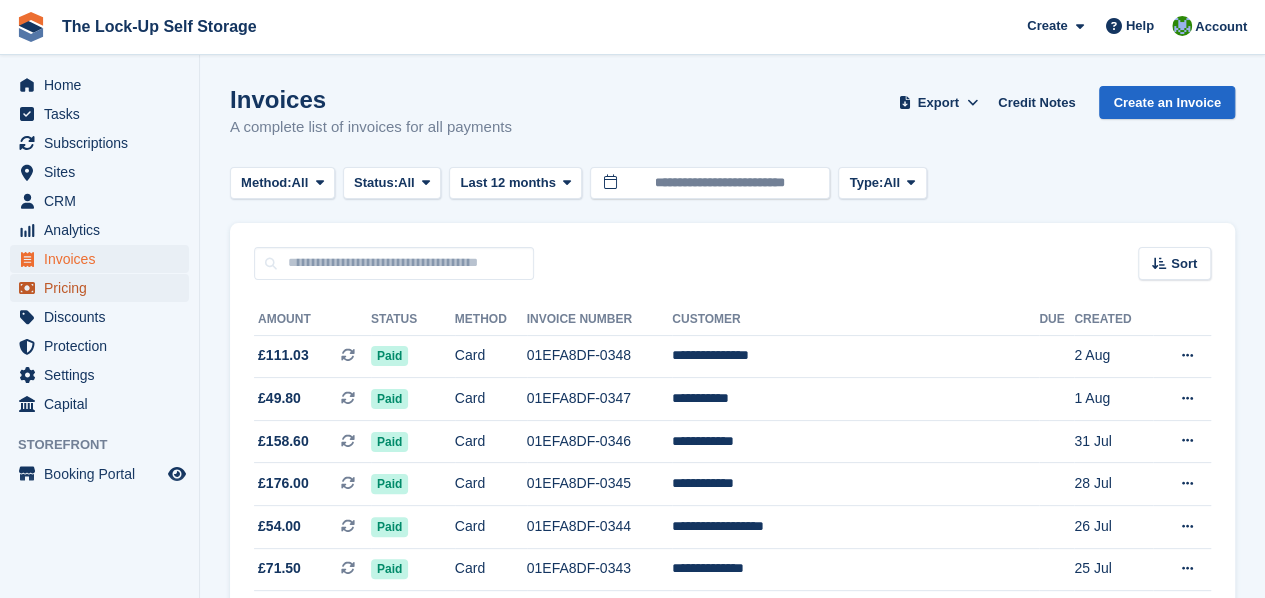 click on "Pricing" at bounding box center (104, 288) 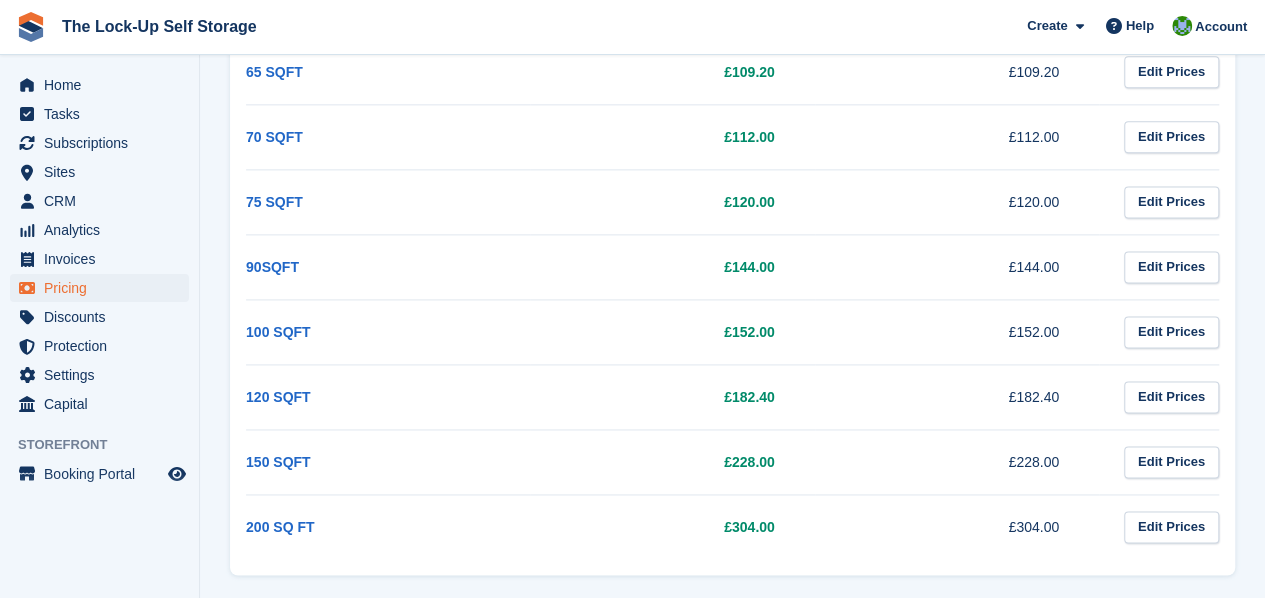 scroll, scrollTop: 1275, scrollLeft: 0, axis: vertical 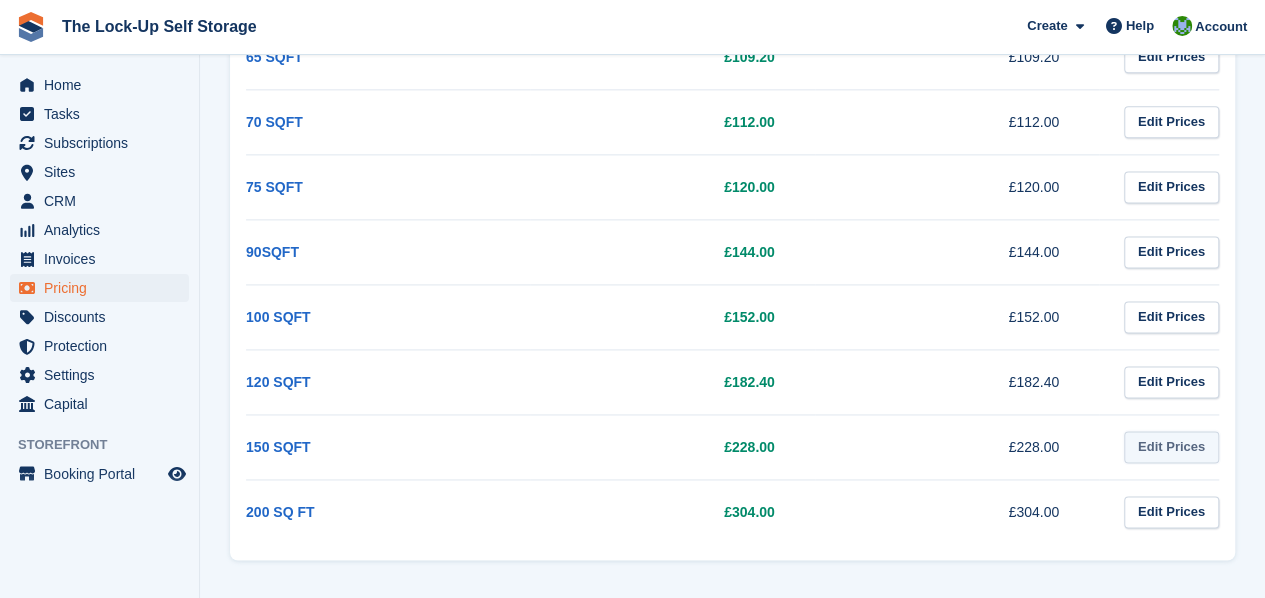 click on "Edit Prices" at bounding box center [1171, 447] 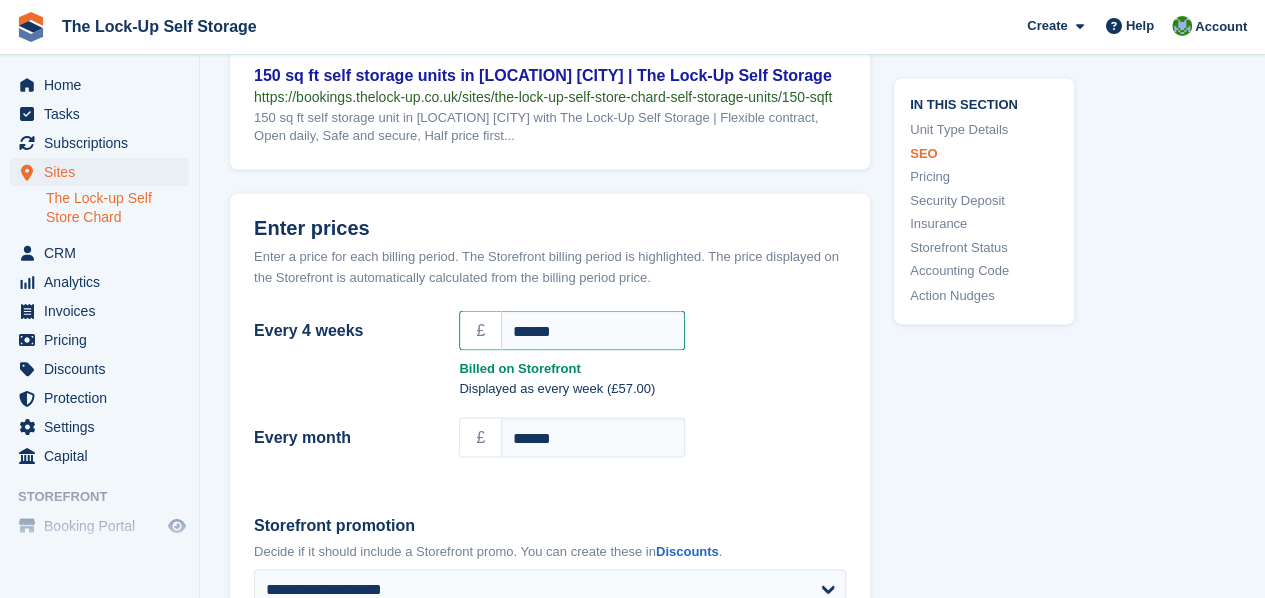 scroll, scrollTop: 1624, scrollLeft: 0, axis: vertical 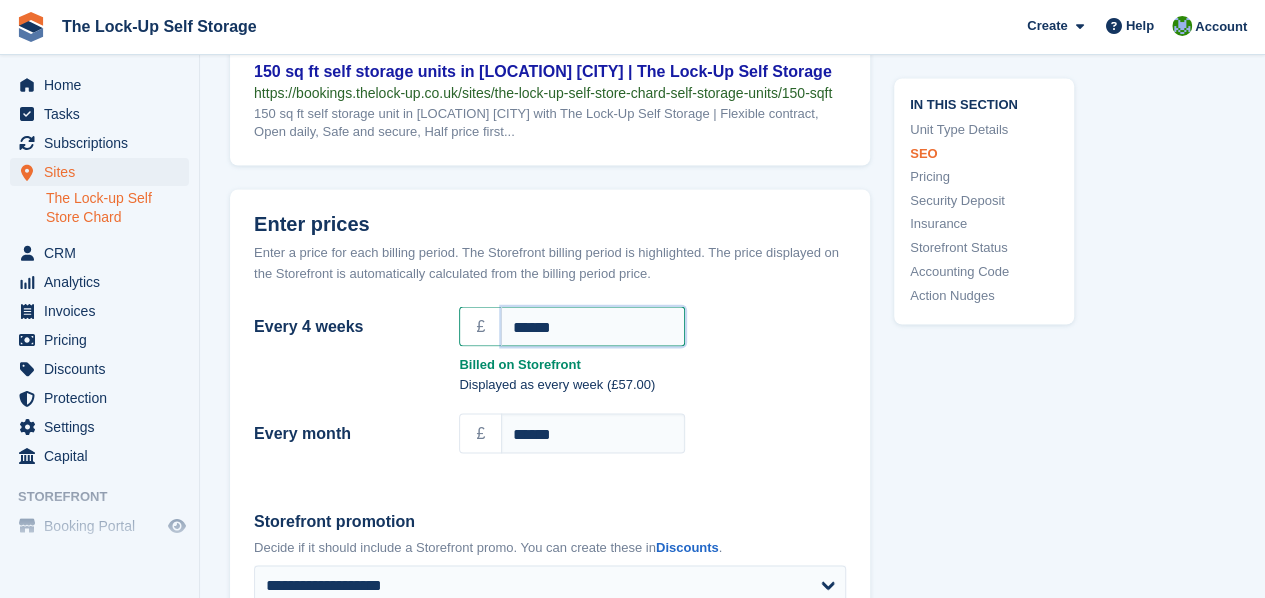 click on "******" at bounding box center [593, 326] 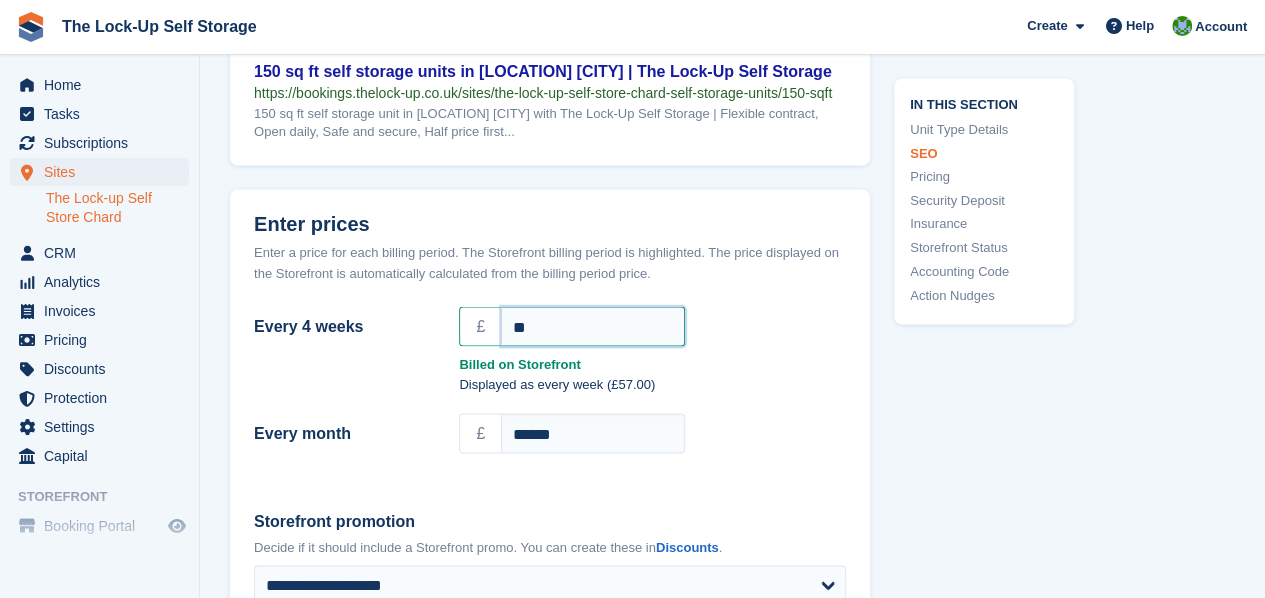 type on "*" 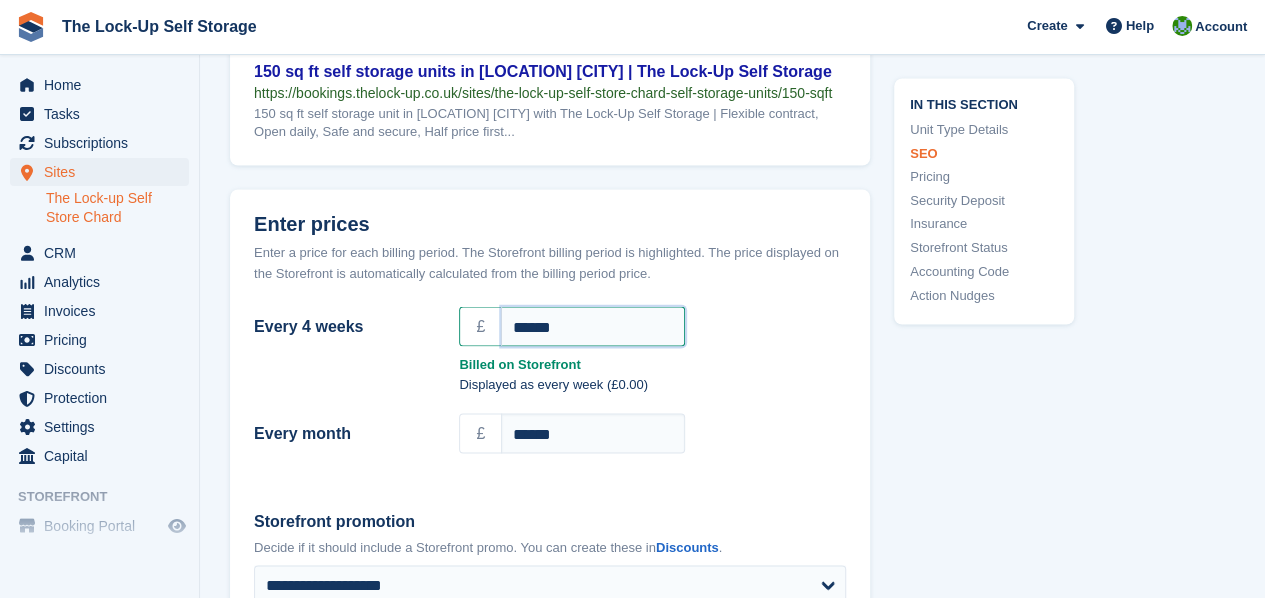 type on "******" 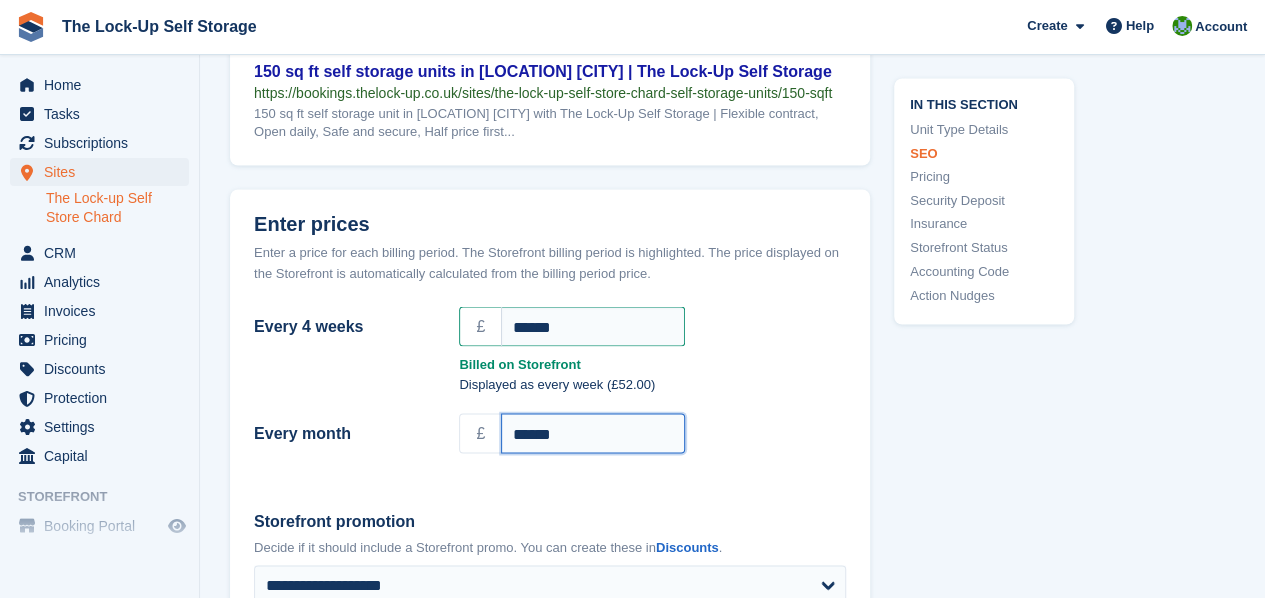type on "******" 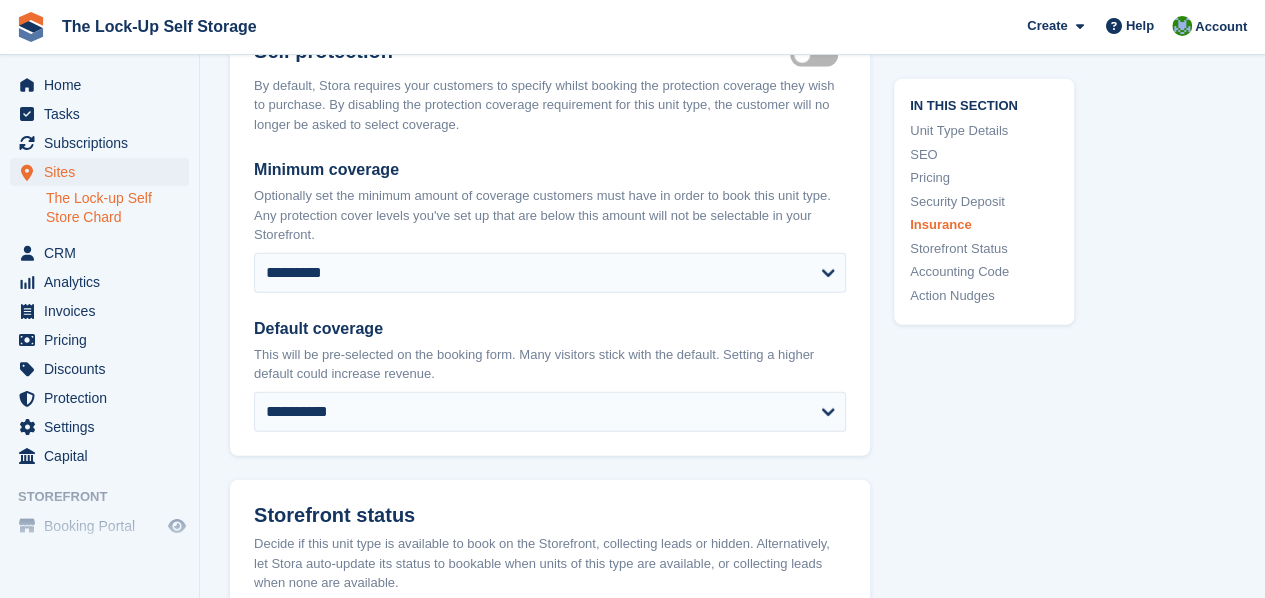 scroll, scrollTop: 2727, scrollLeft: 0, axis: vertical 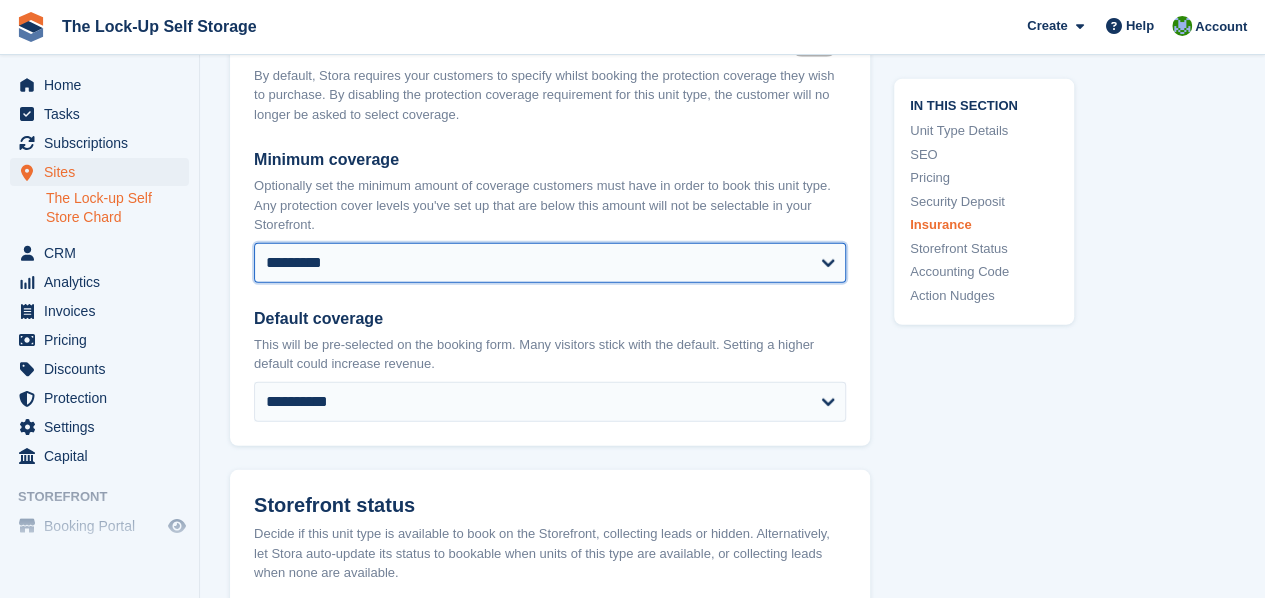 click on "**********" at bounding box center (550, 263) 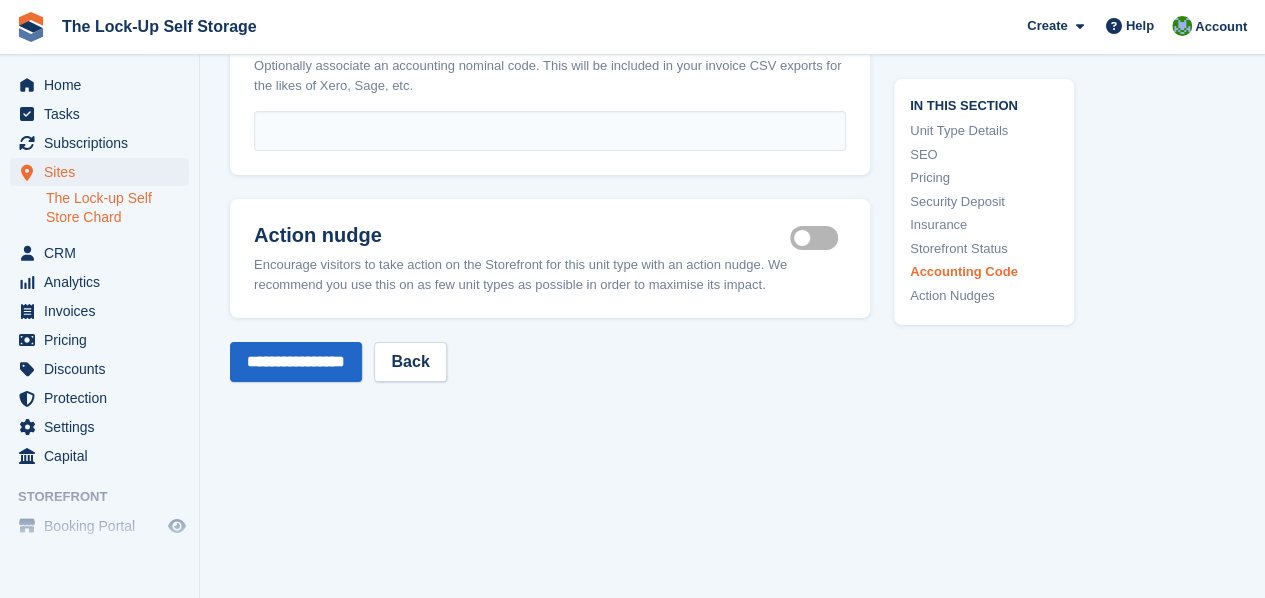 scroll, scrollTop: 3550, scrollLeft: 0, axis: vertical 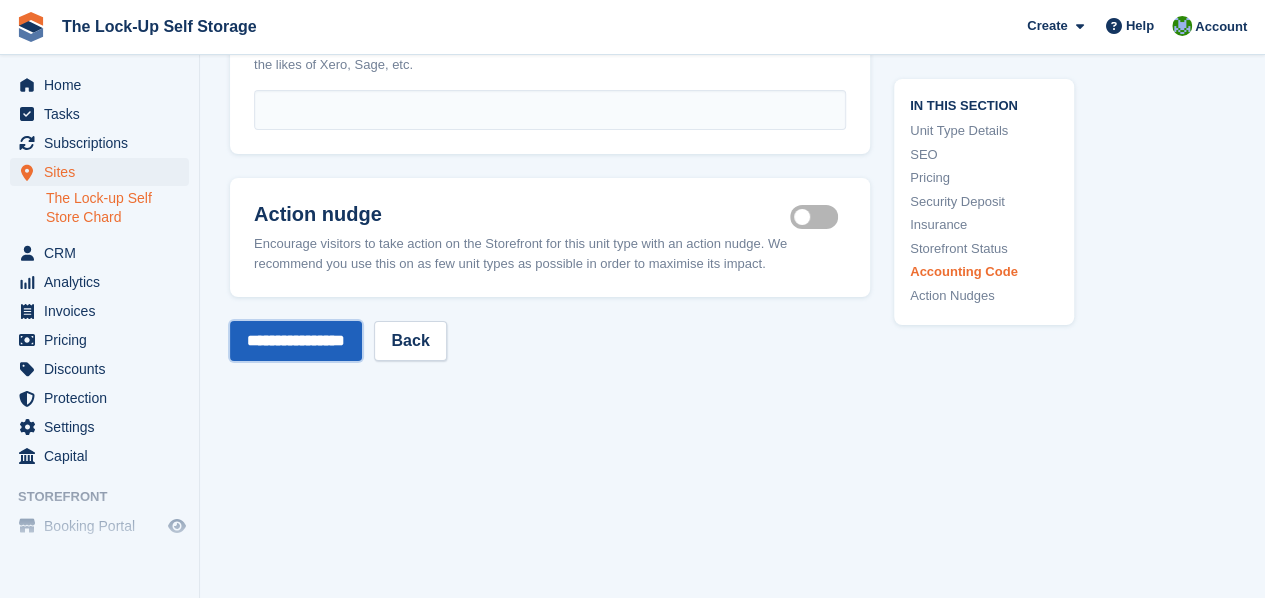 click on "**********" at bounding box center (296, 341) 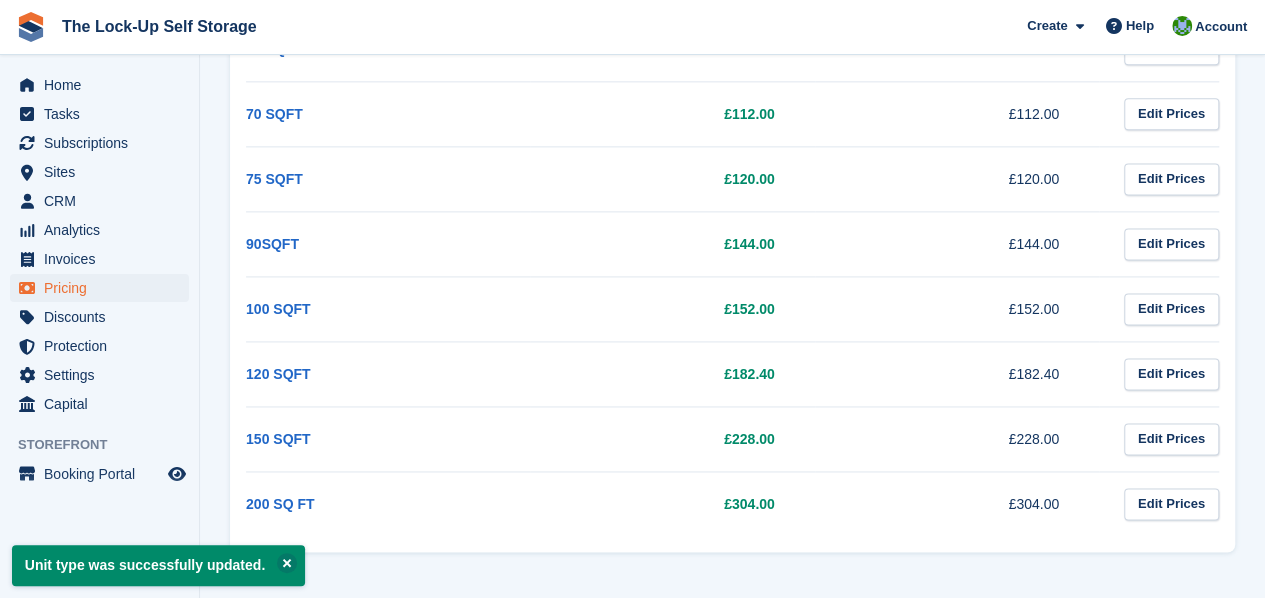 scroll, scrollTop: 0, scrollLeft: 0, axis: both 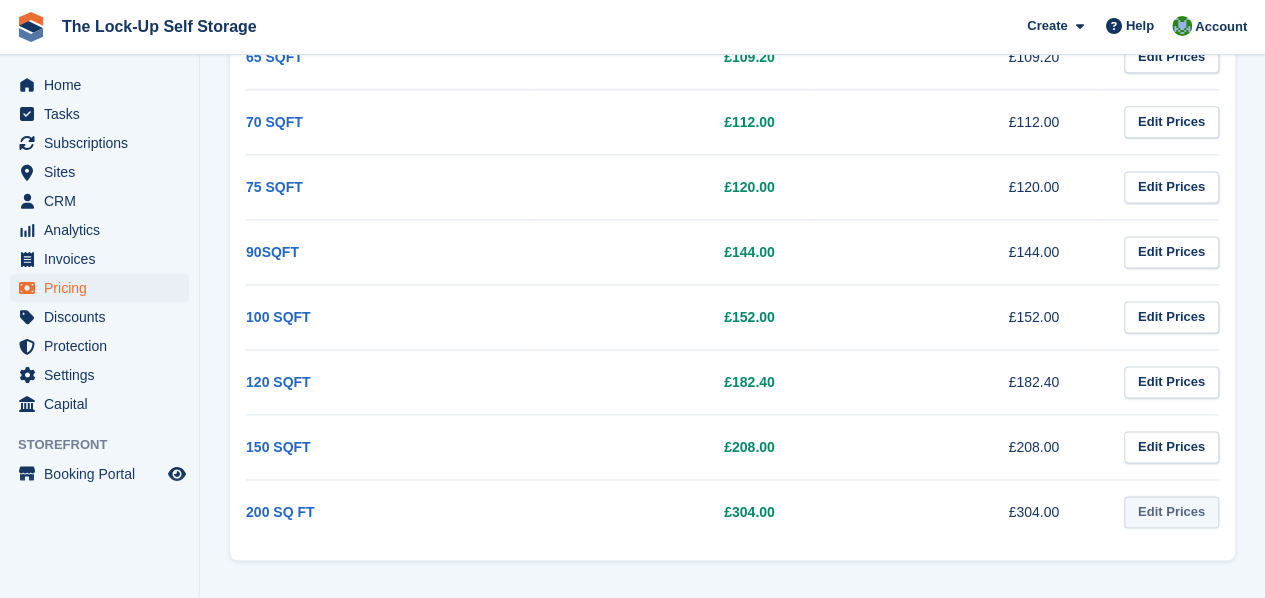 click on "Edit Prices" at bounding box center [1171, 512] 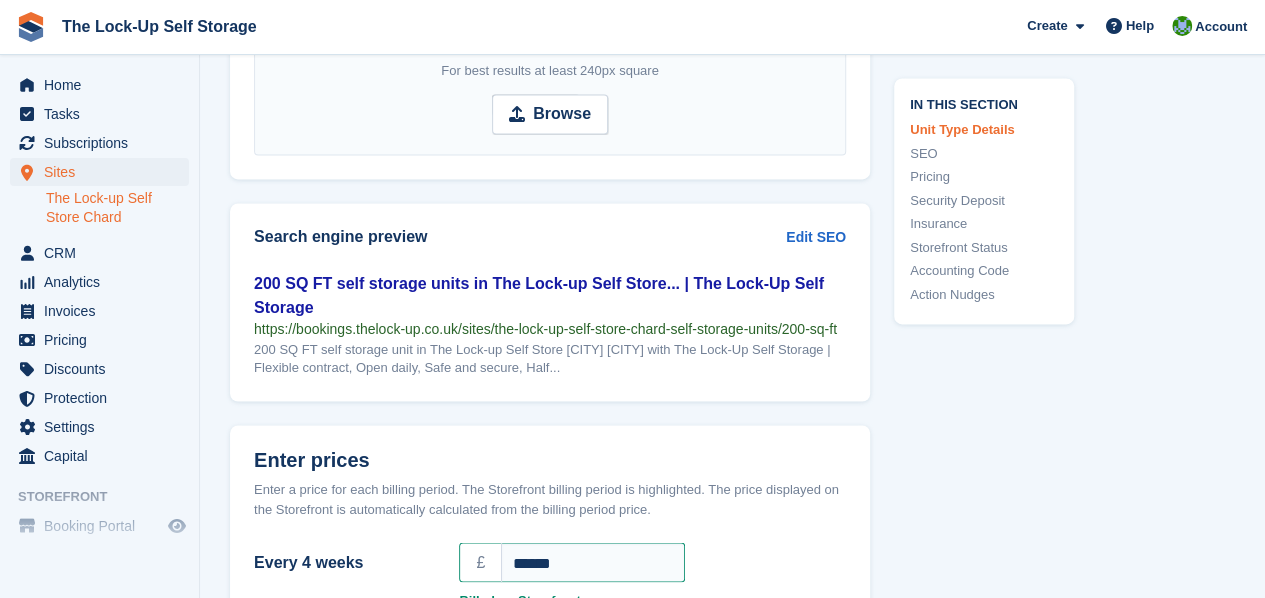 scroll, scrollTop: 1624, scrollLeft: 0, axis: vertical 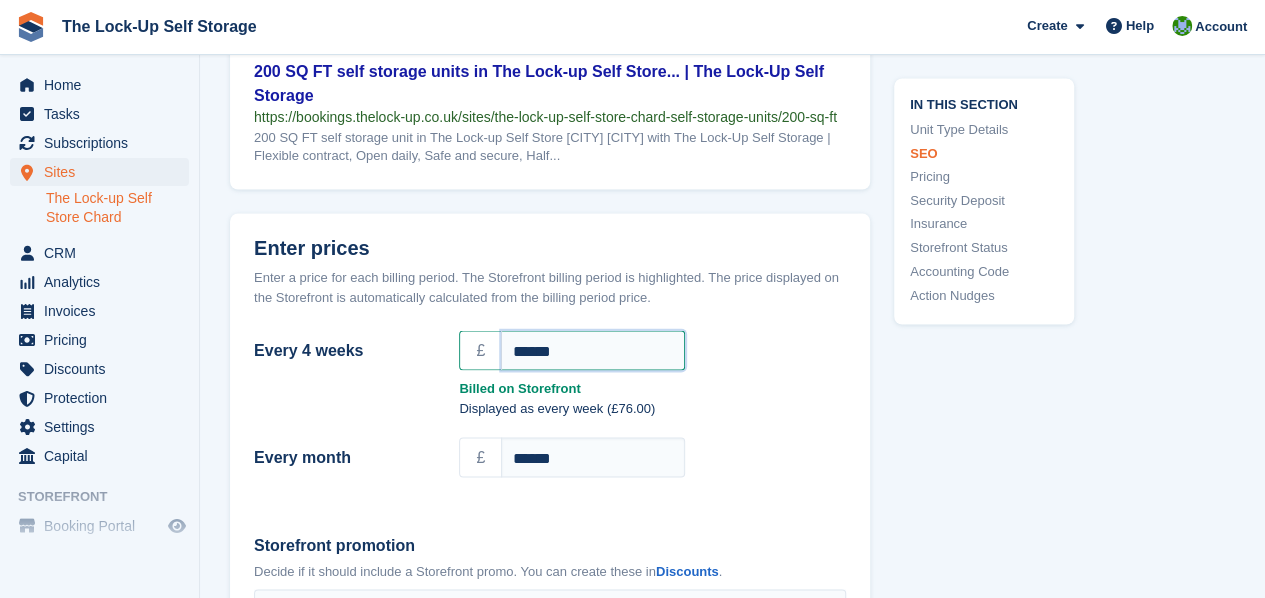 click on "******" at bounding box center [593, 350] 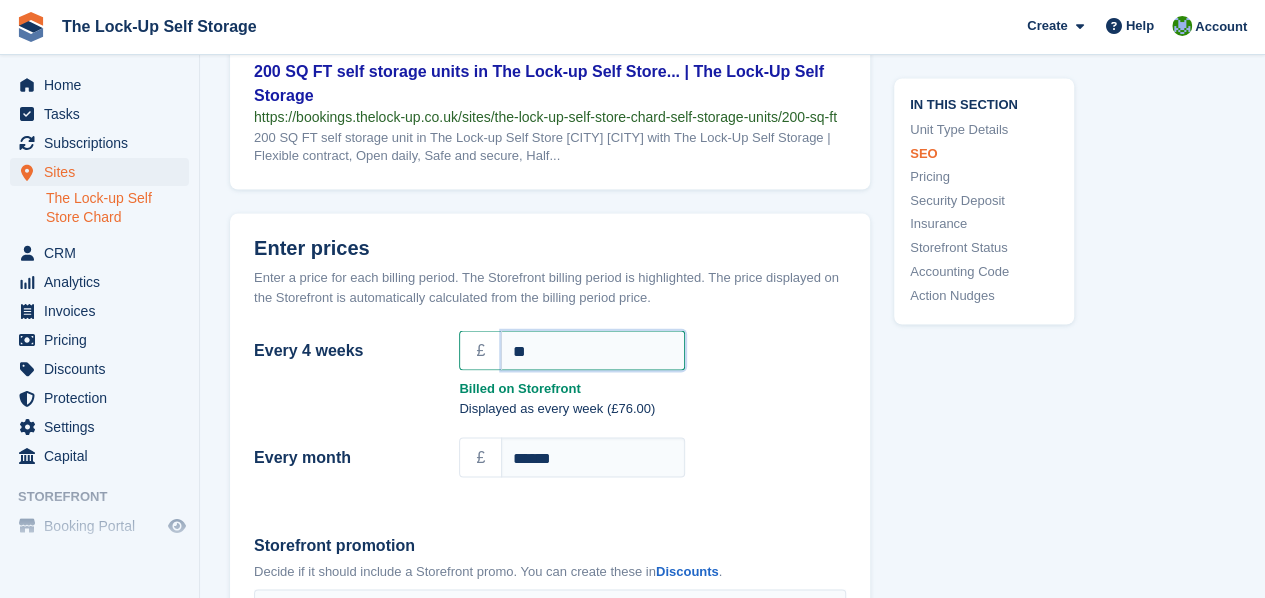 type on "*" 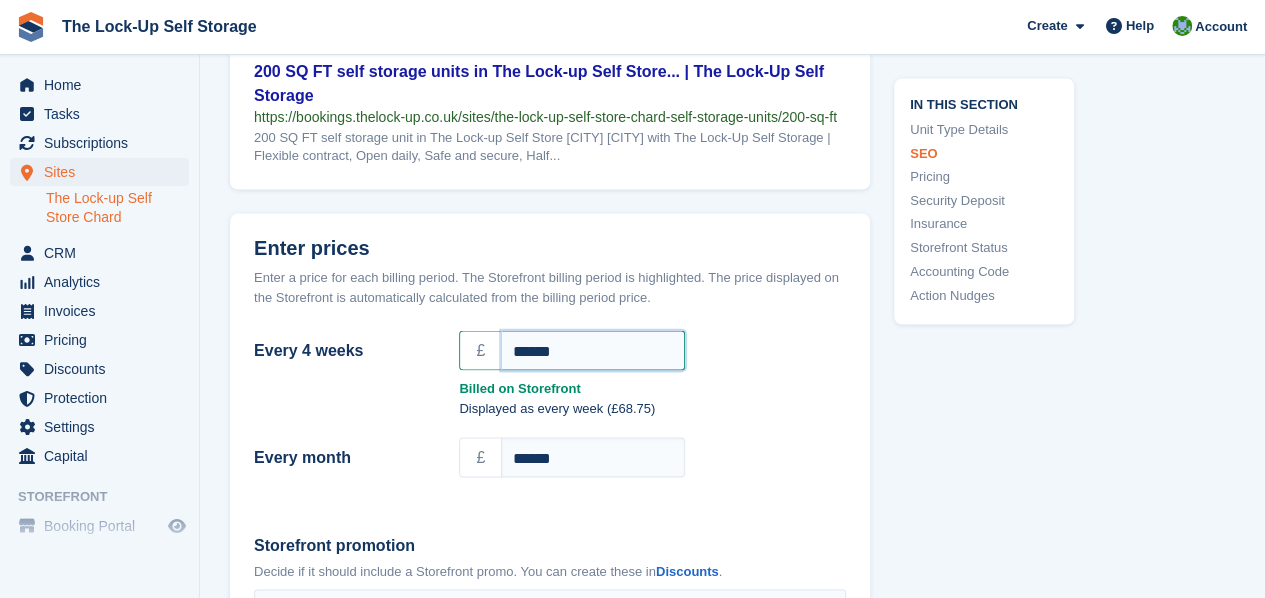 type on "******" 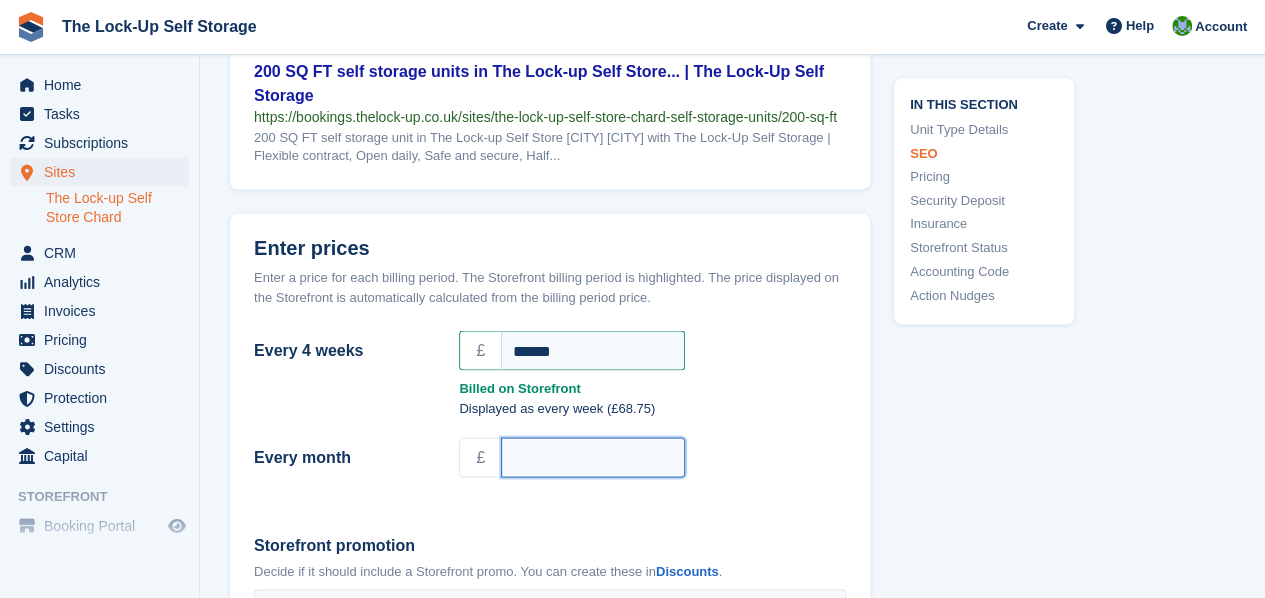 type 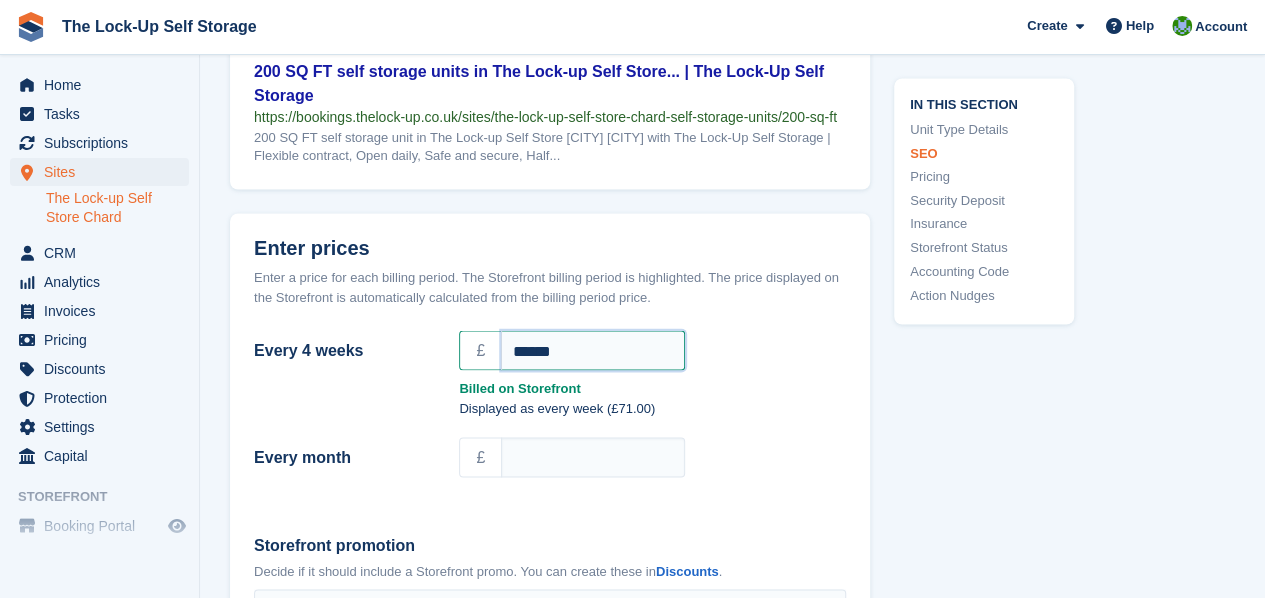 type on "******" 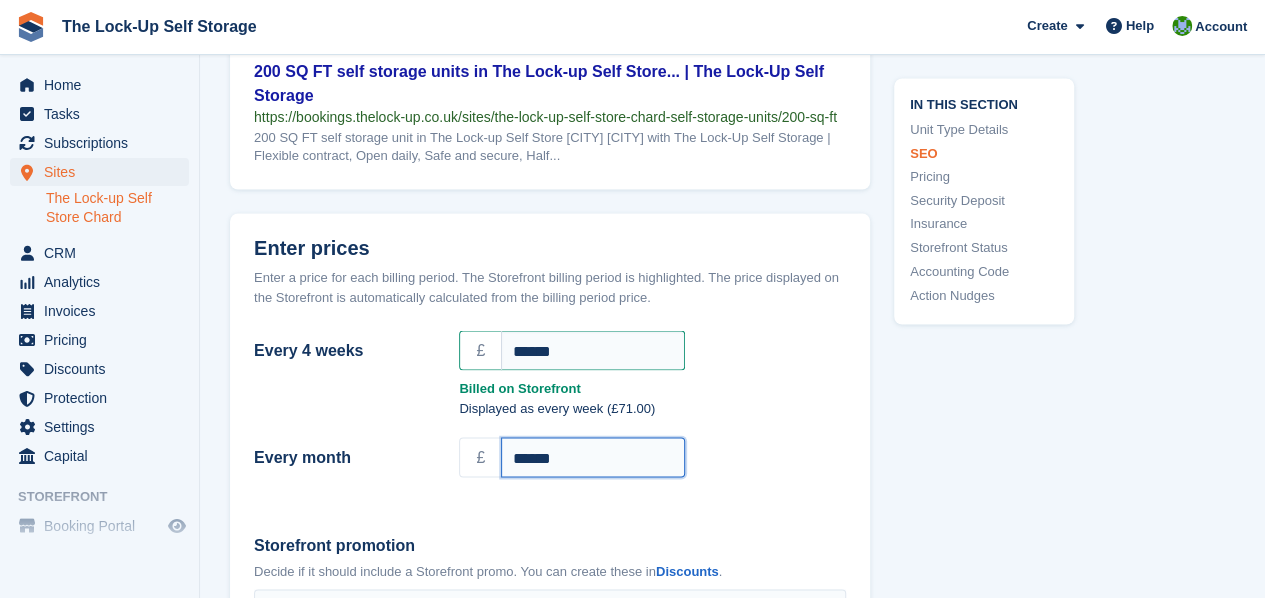 type on "******" 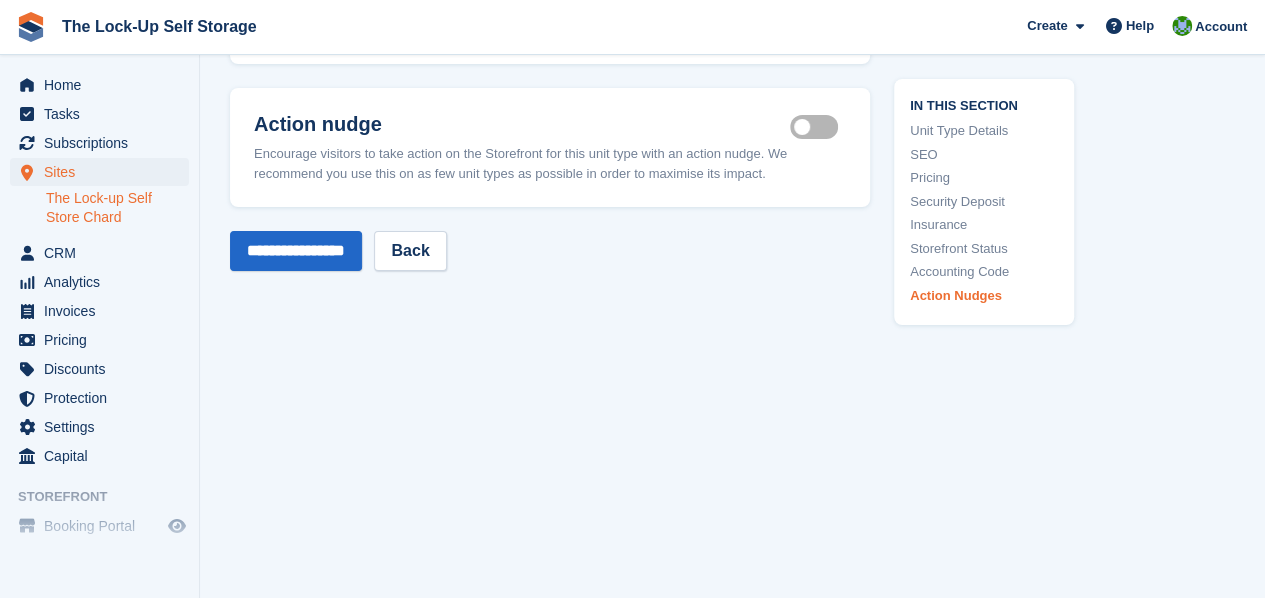scroll, scrollTop: 3697, scrollLeft: 0, axis: vertical 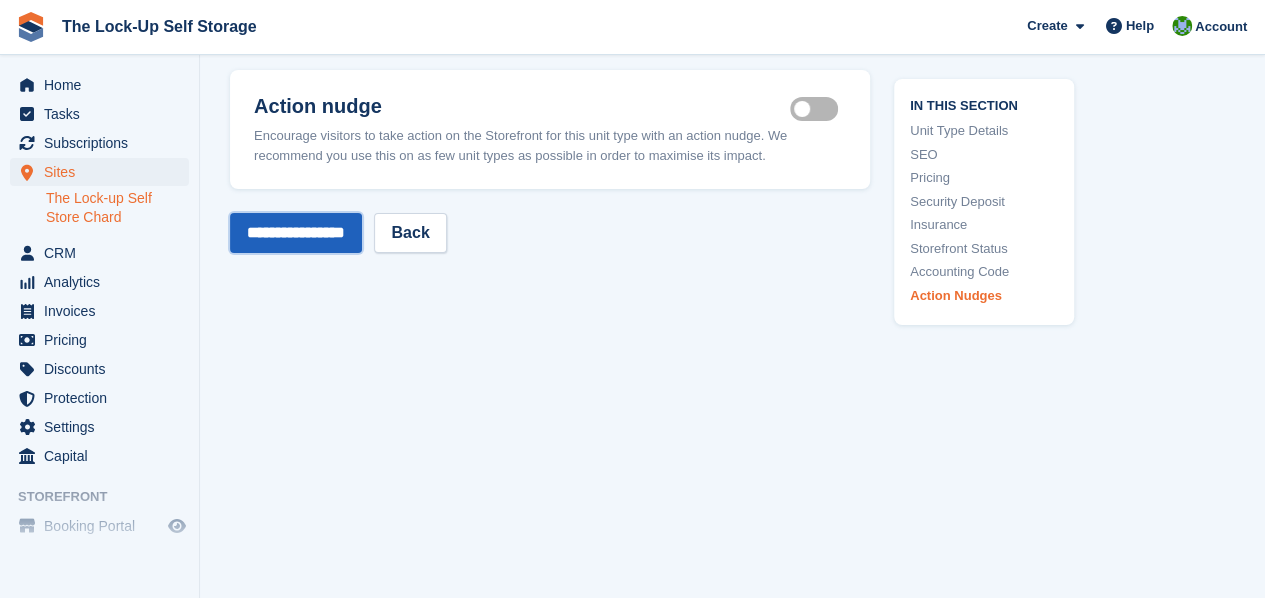 click on "**********" at bounding box center [296, 233] 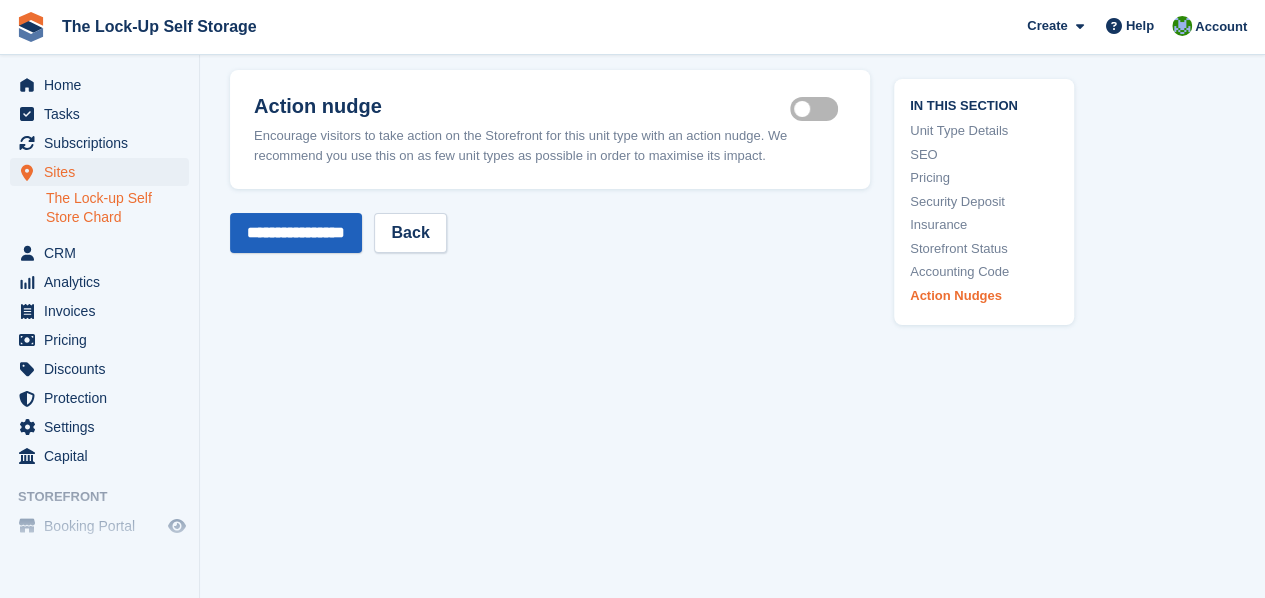 scroll, scrollTop: 0, scrollLeft: 0, axis: both 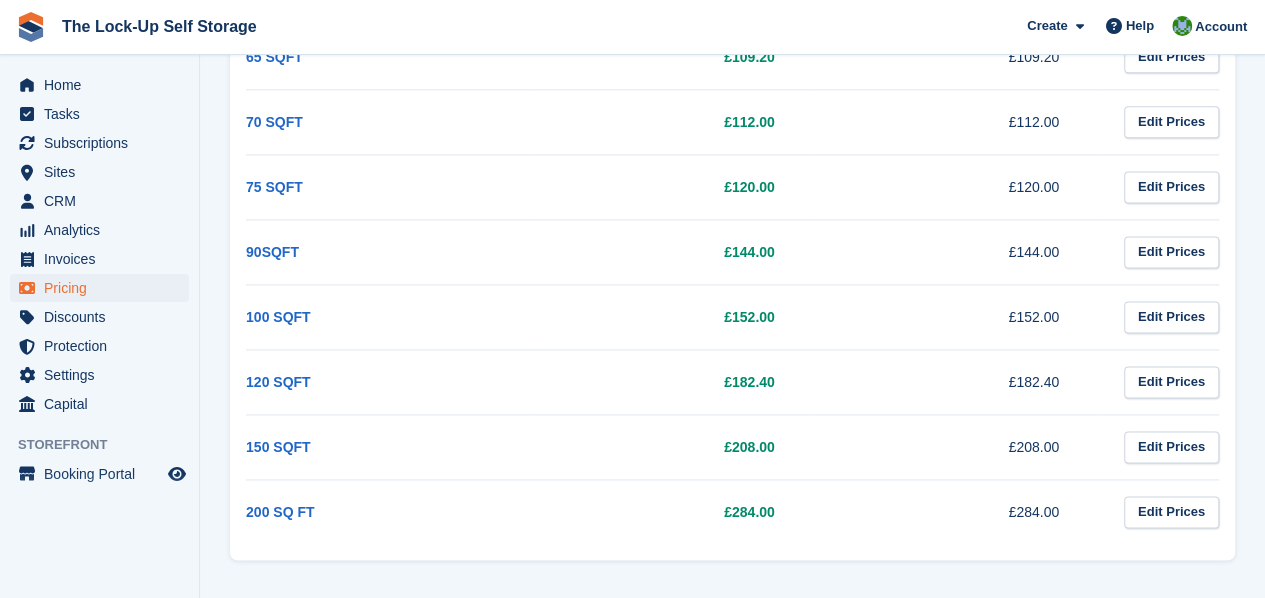 click on "150 SQFT" at bounding box center [388, 446] 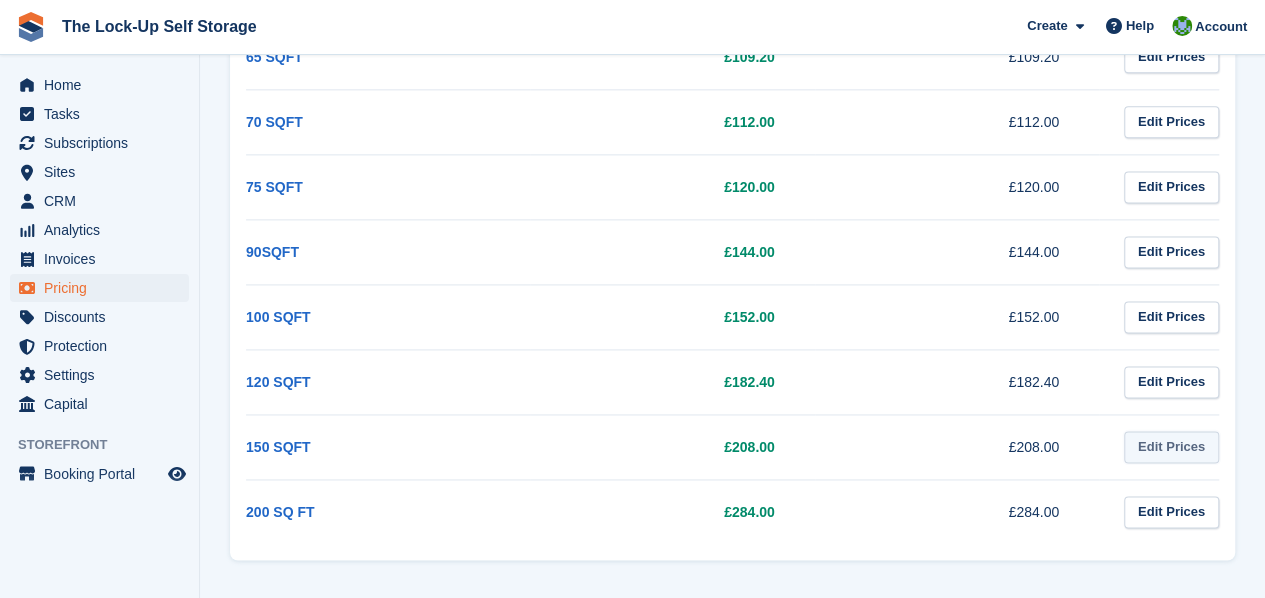 click on "Edit Prices" at bounding box center (1171, 447) 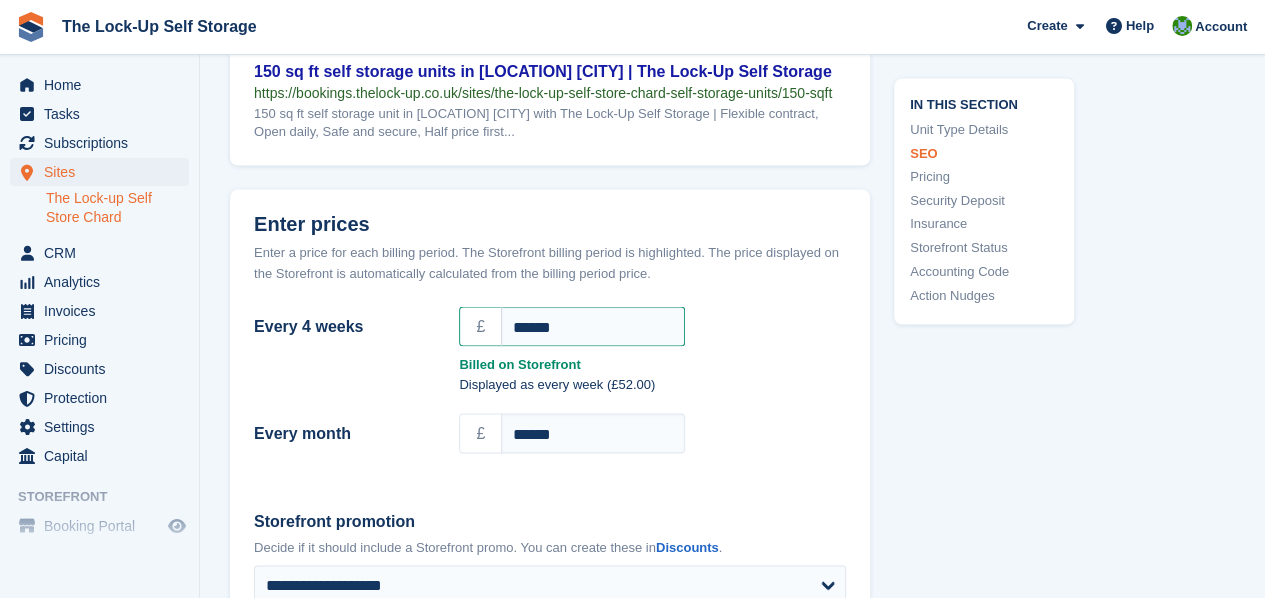 scroll, scrollTop: 1624, scrollLeft: 0, axis: vertical 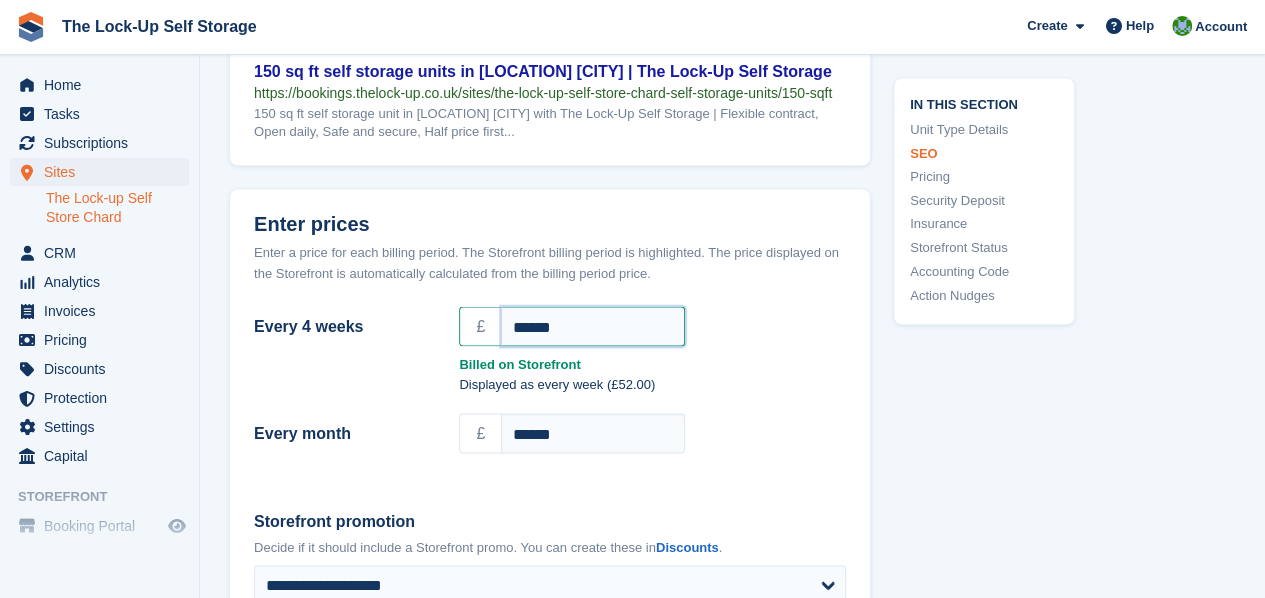 click on "******" at bounding box center (593, 326) 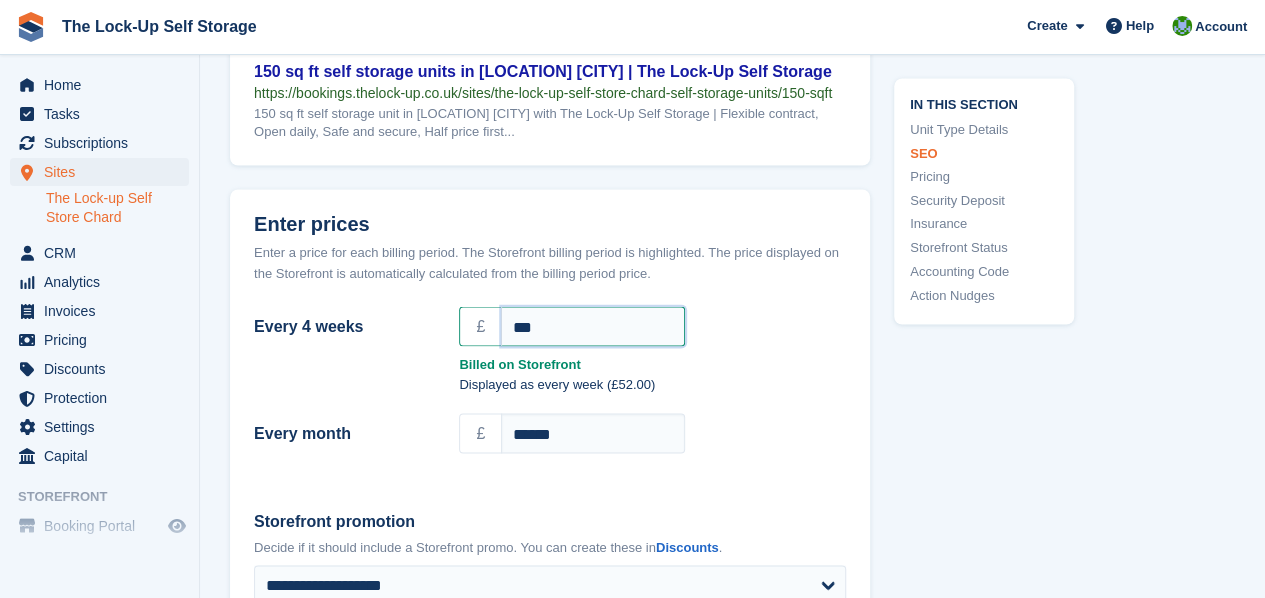 type on "***" 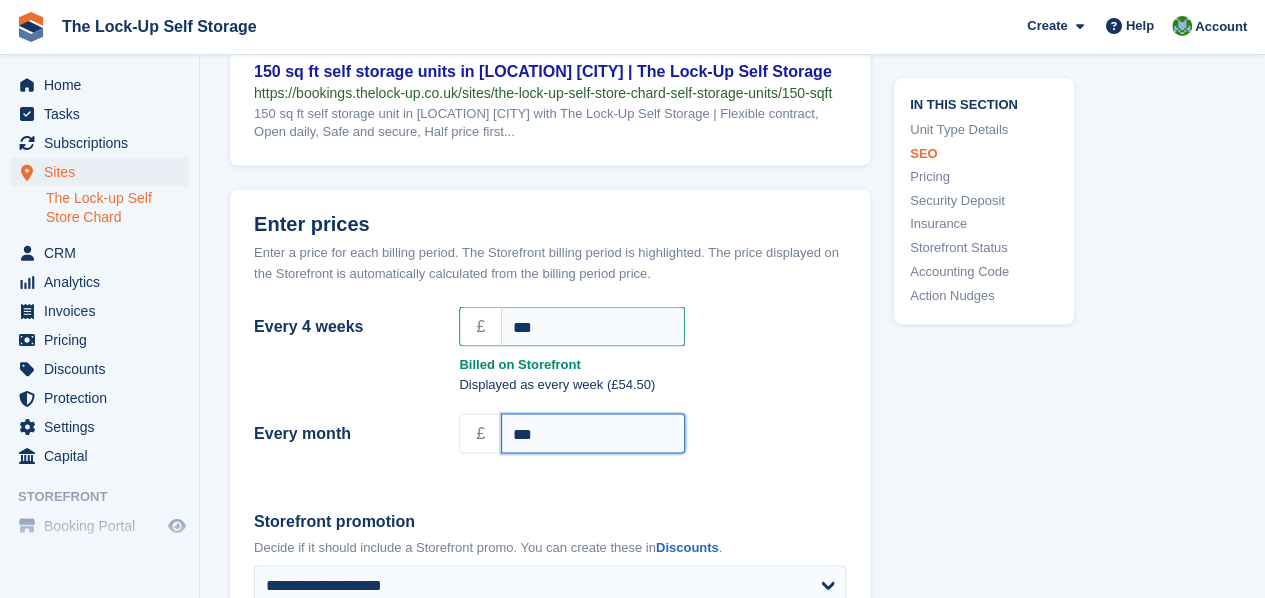 type on "***" 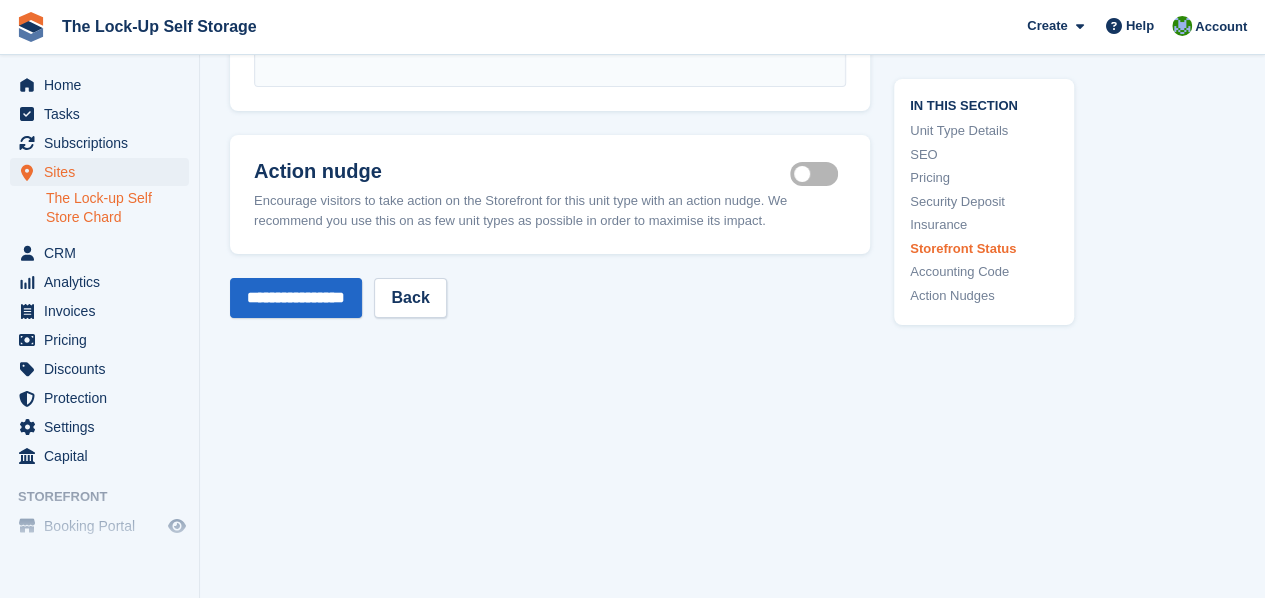scroll, scrollTop: 3644, scrollLeft: 0, axis: vertical 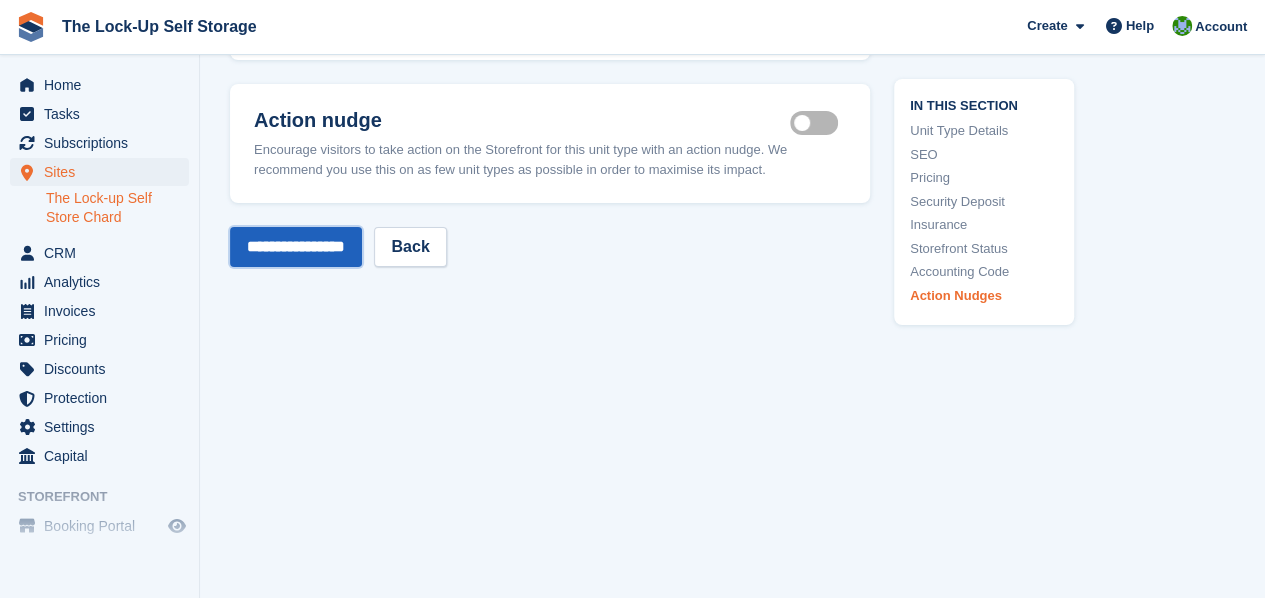 click on "**********" at bounding box center (296, 247) 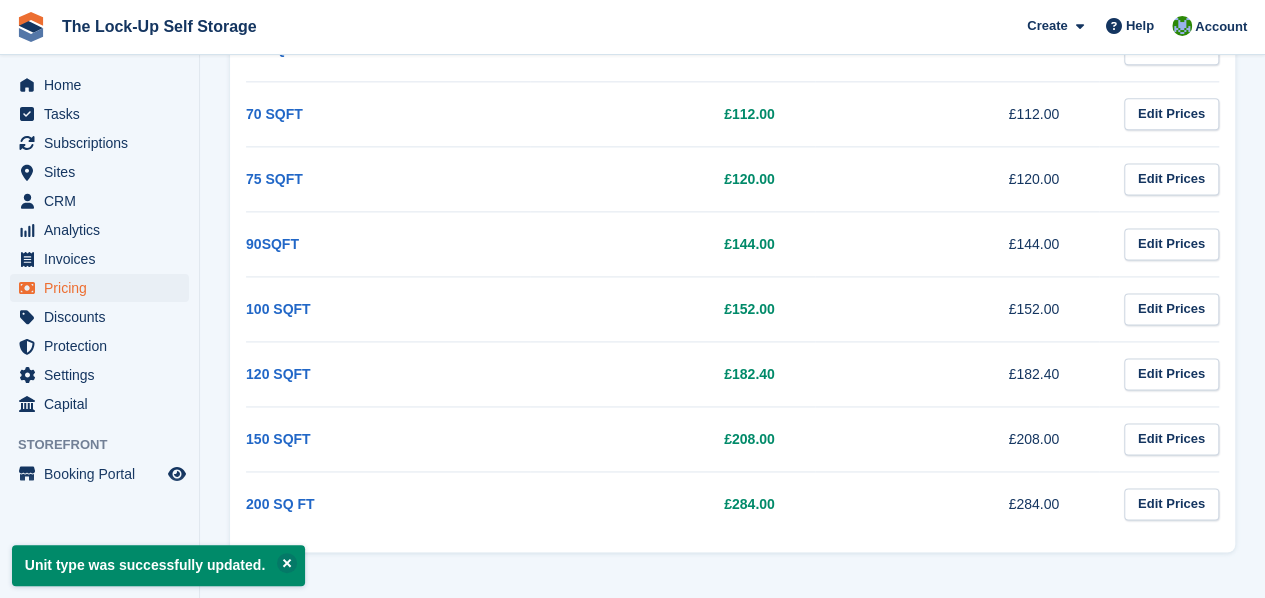 scroll, scrollTop: 0, scrollLeft: 0, axis: both 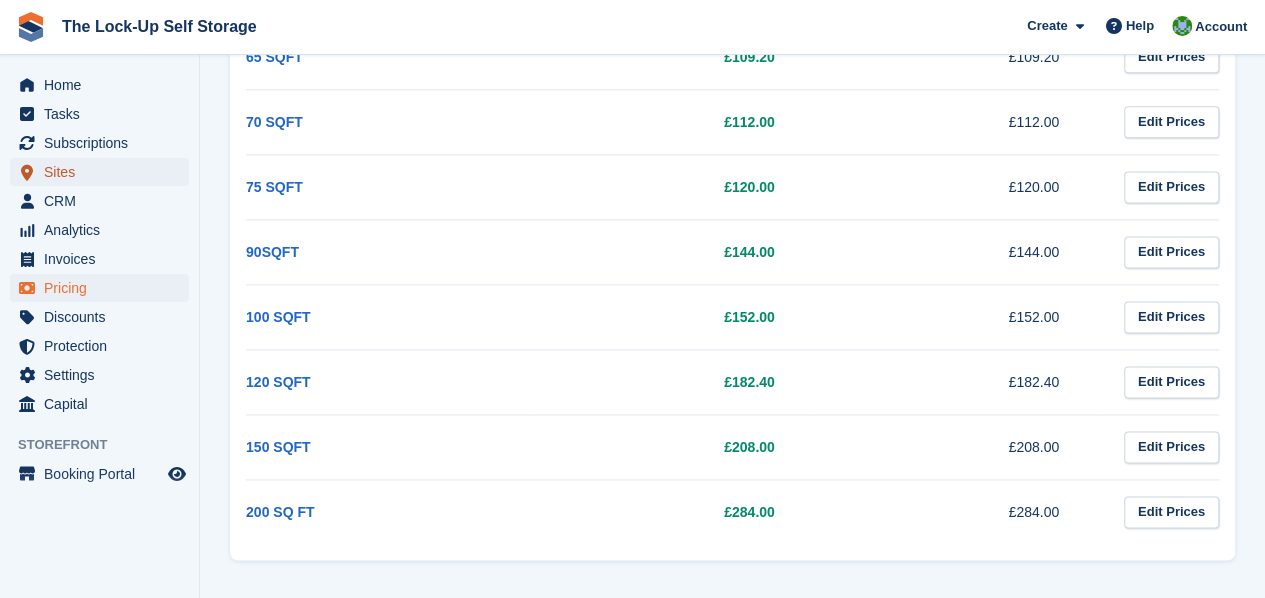 click on "Sites" at bounding box center (104, 172) 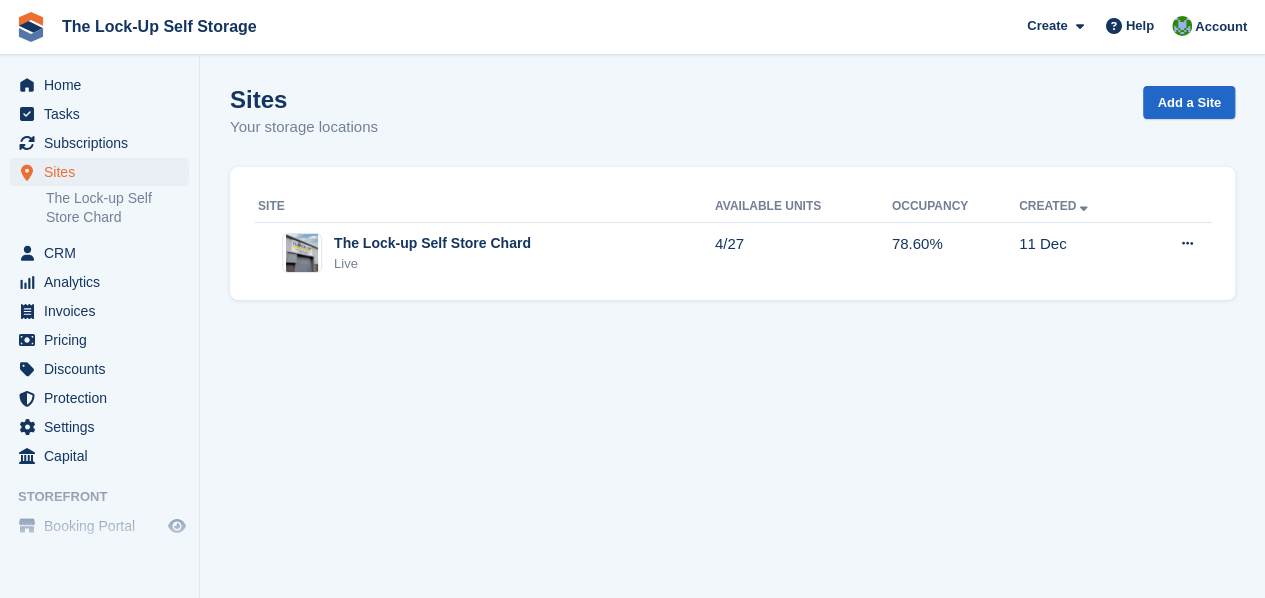 scroll, scrollTop: 0, scrollLeft: 0, axis: both 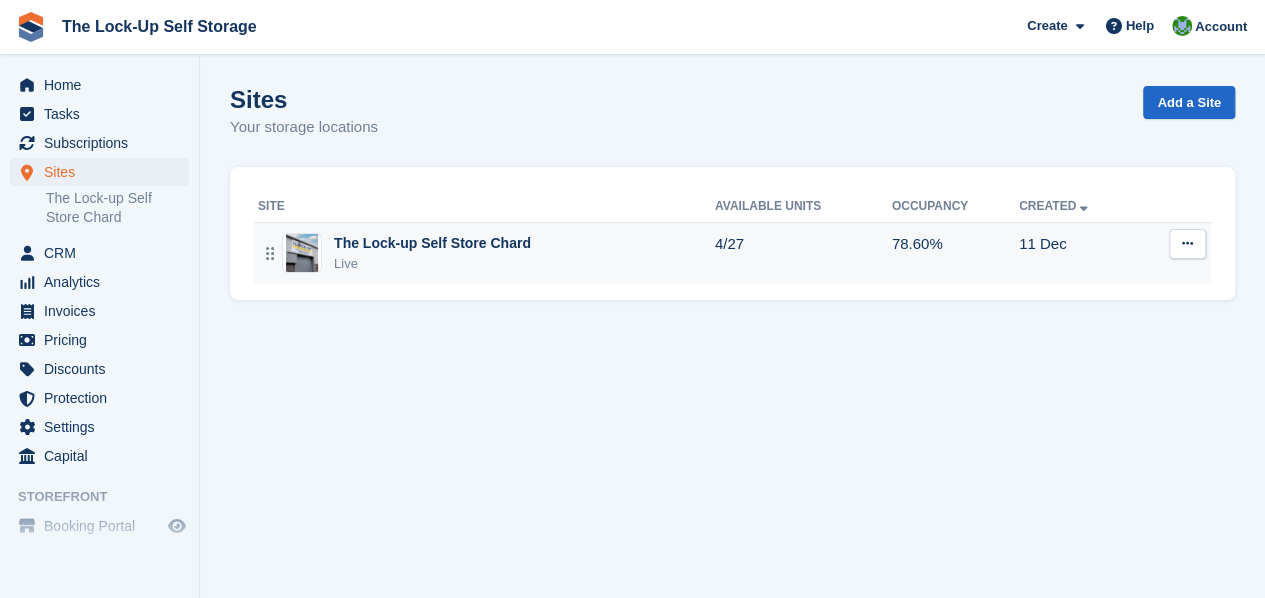 click on "The Lock-up Self Store Chard" at bounding box center [432, 243] 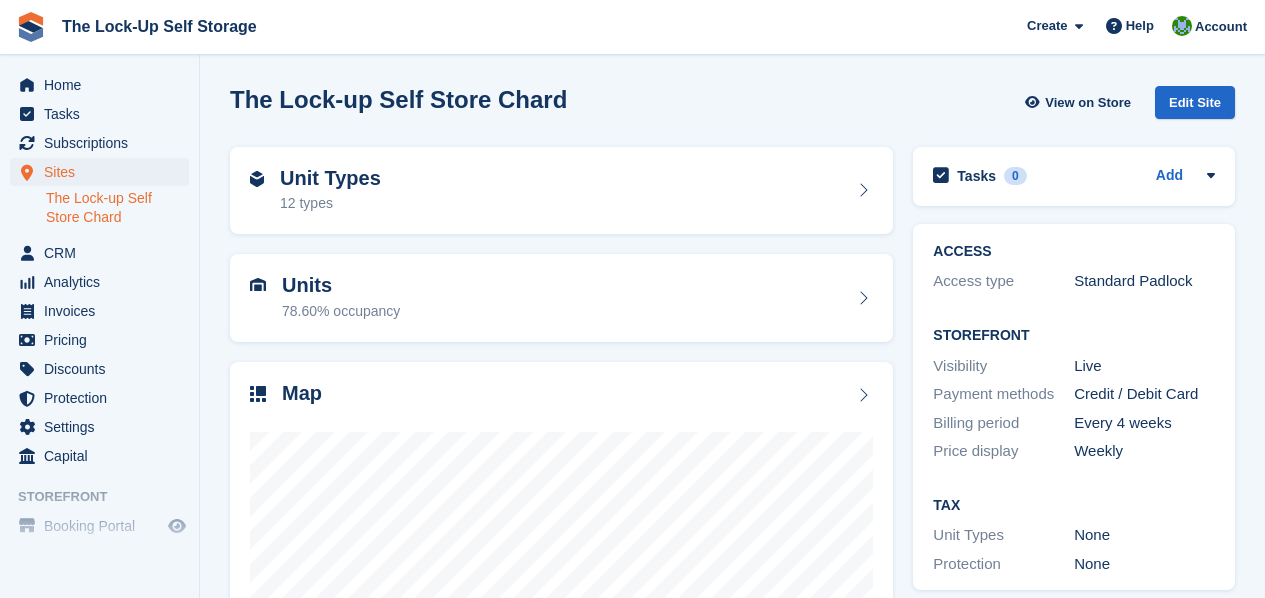 scroll, scrollTop: 0, scrollLeft: 0, axis: both 